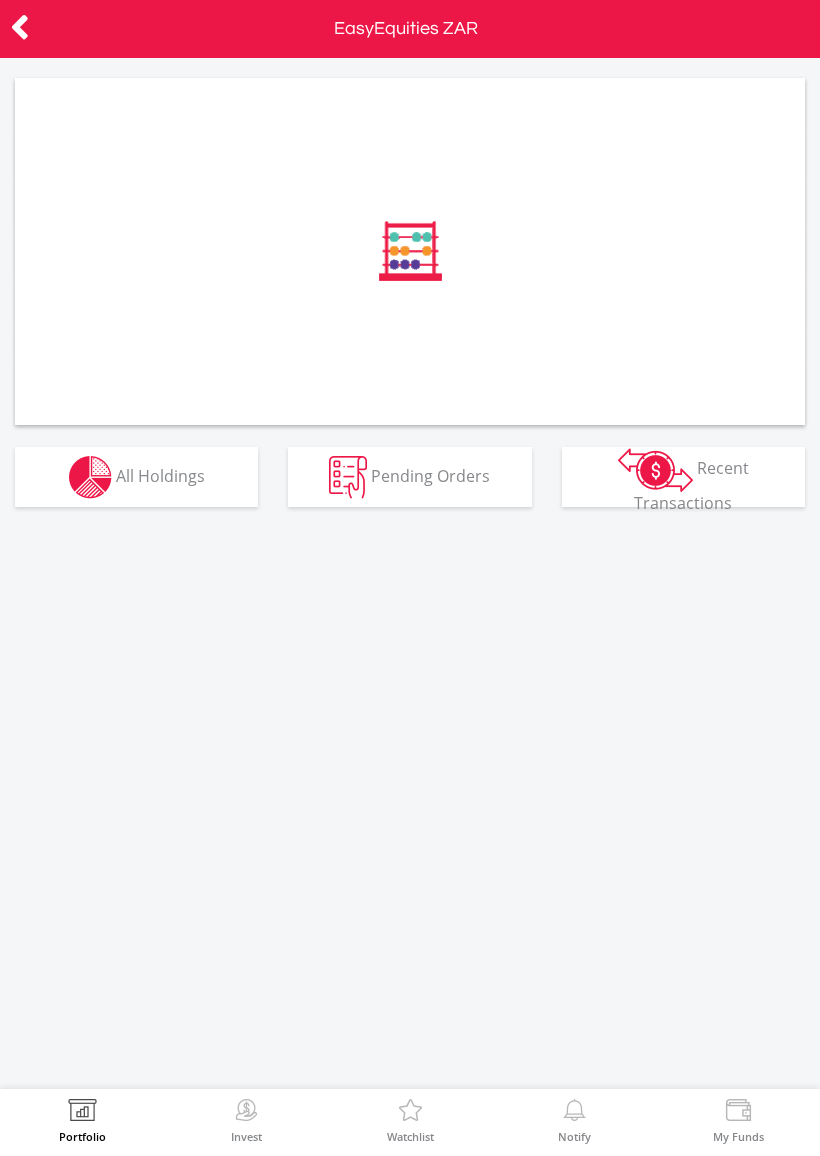 scroll, scrollTop: 0, scrollLeft: 0, axis: both 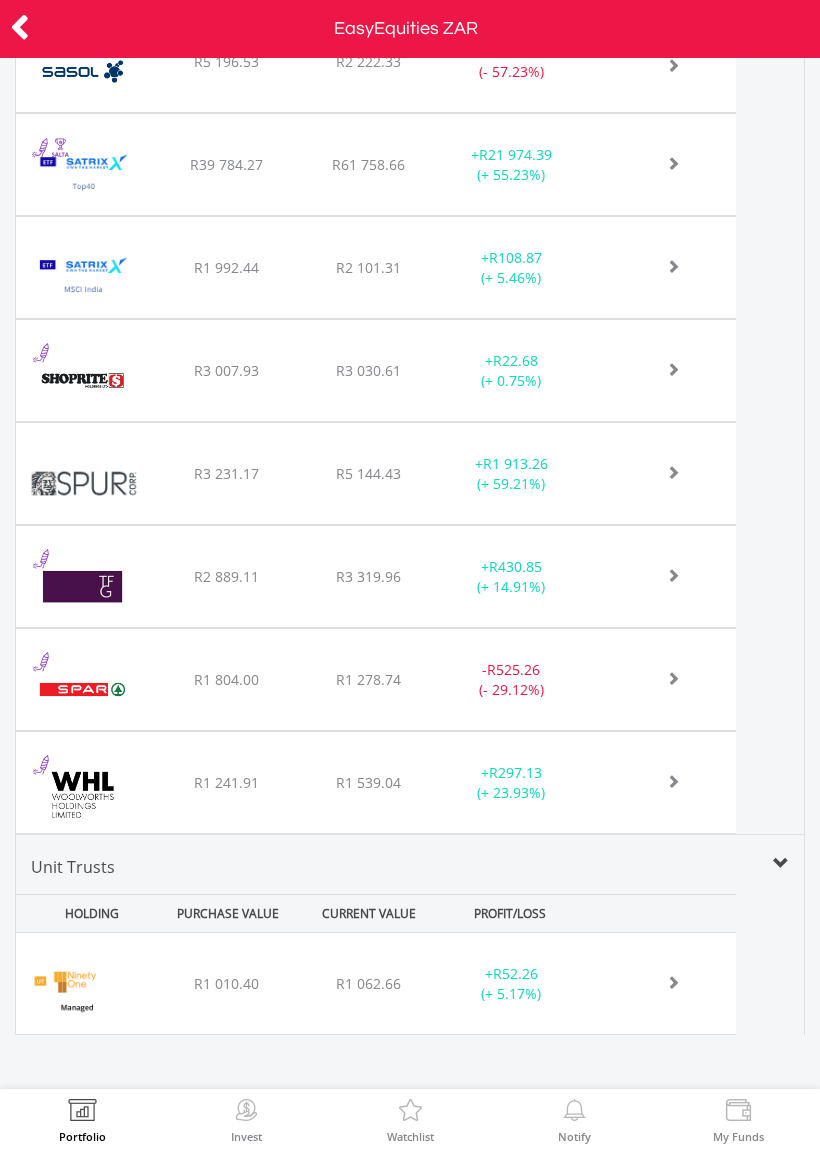 click at bounding box center [660, 984] 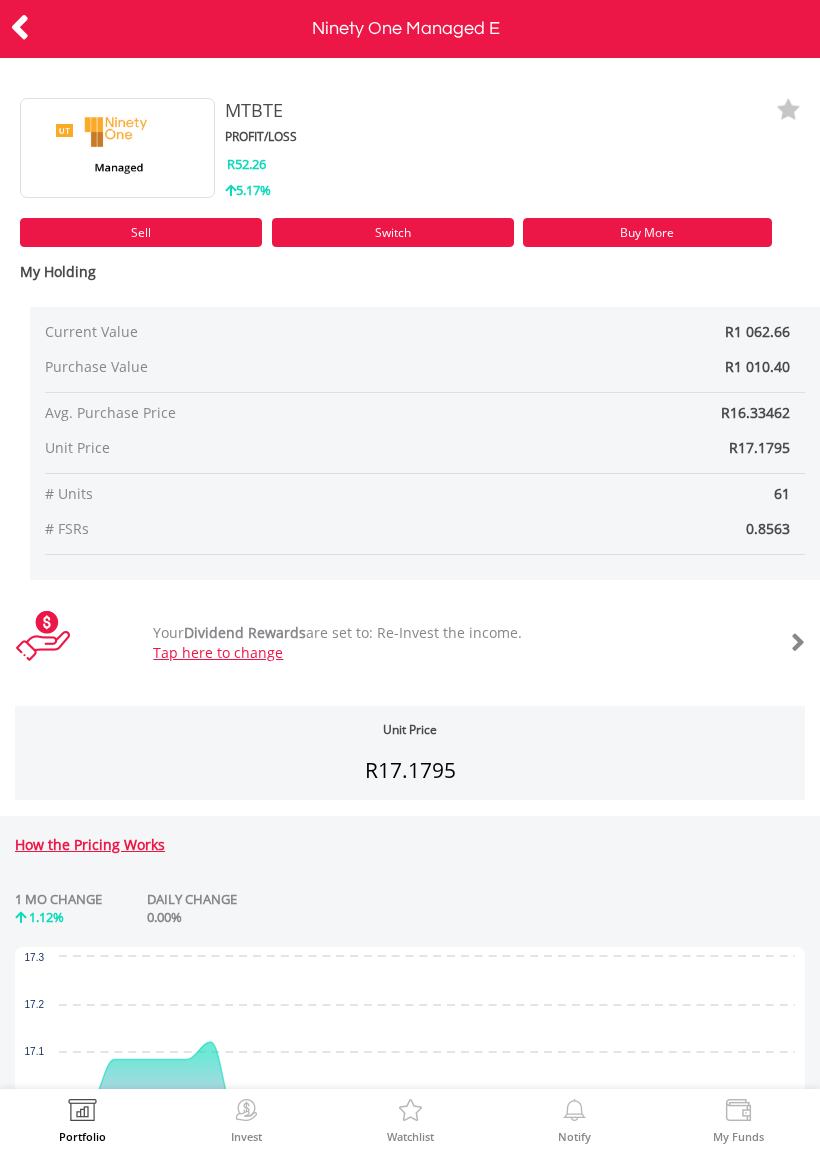 scroll, scrollTop: 0, scrollLeft: 0, axis: both 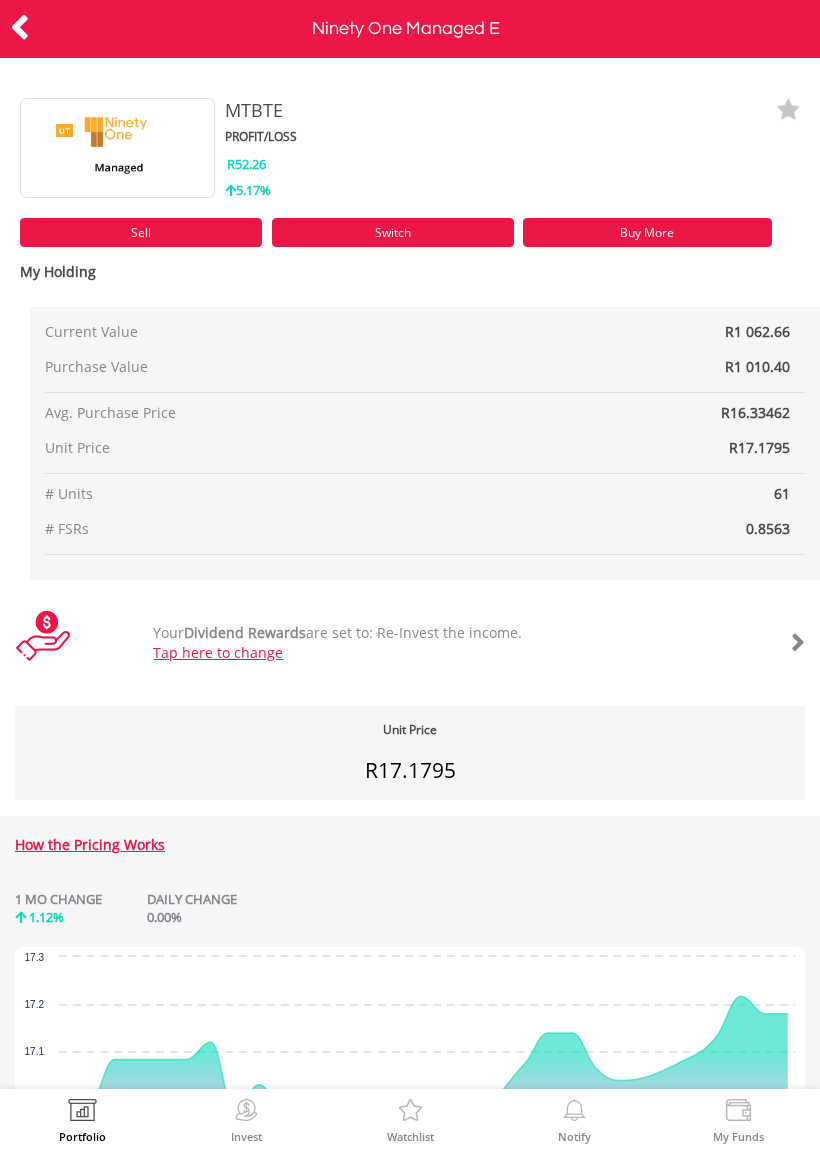 click on "Buy More" at bounding box center (648, 232) 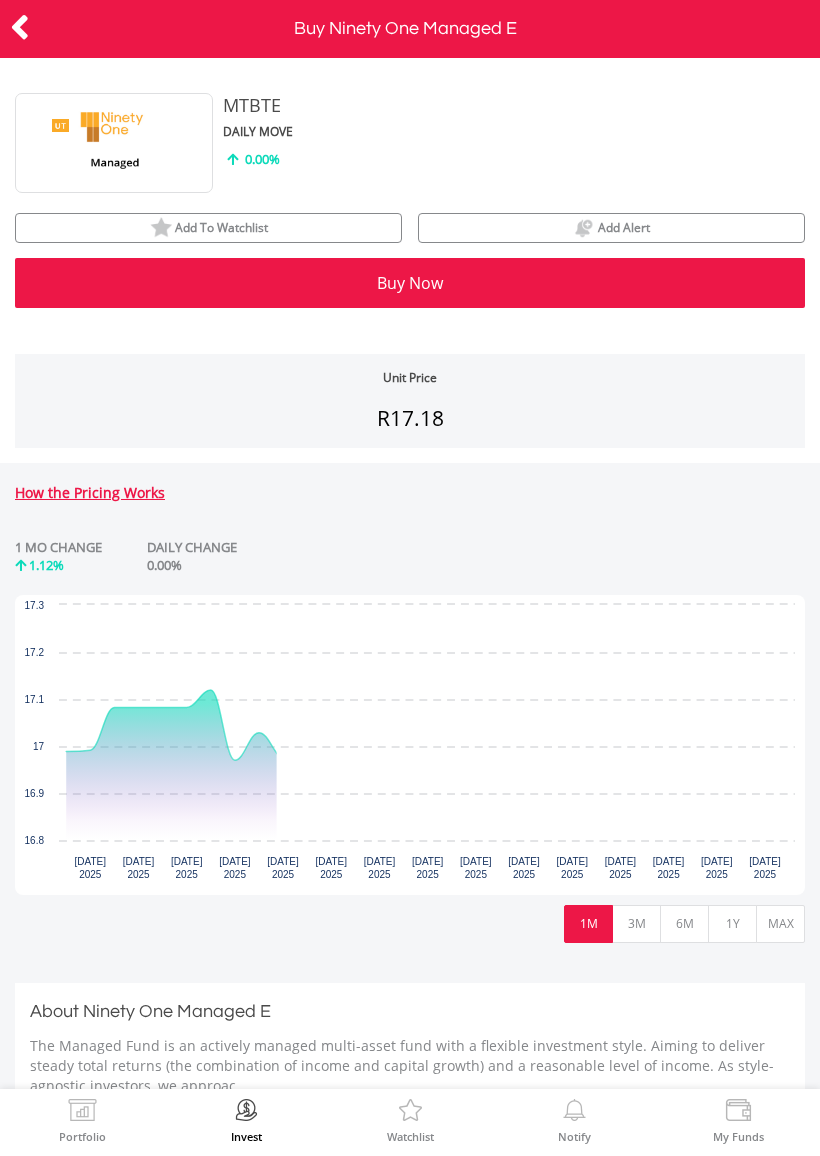 scroll, scrollTop: 0, scrollLeft: 0, axis: both 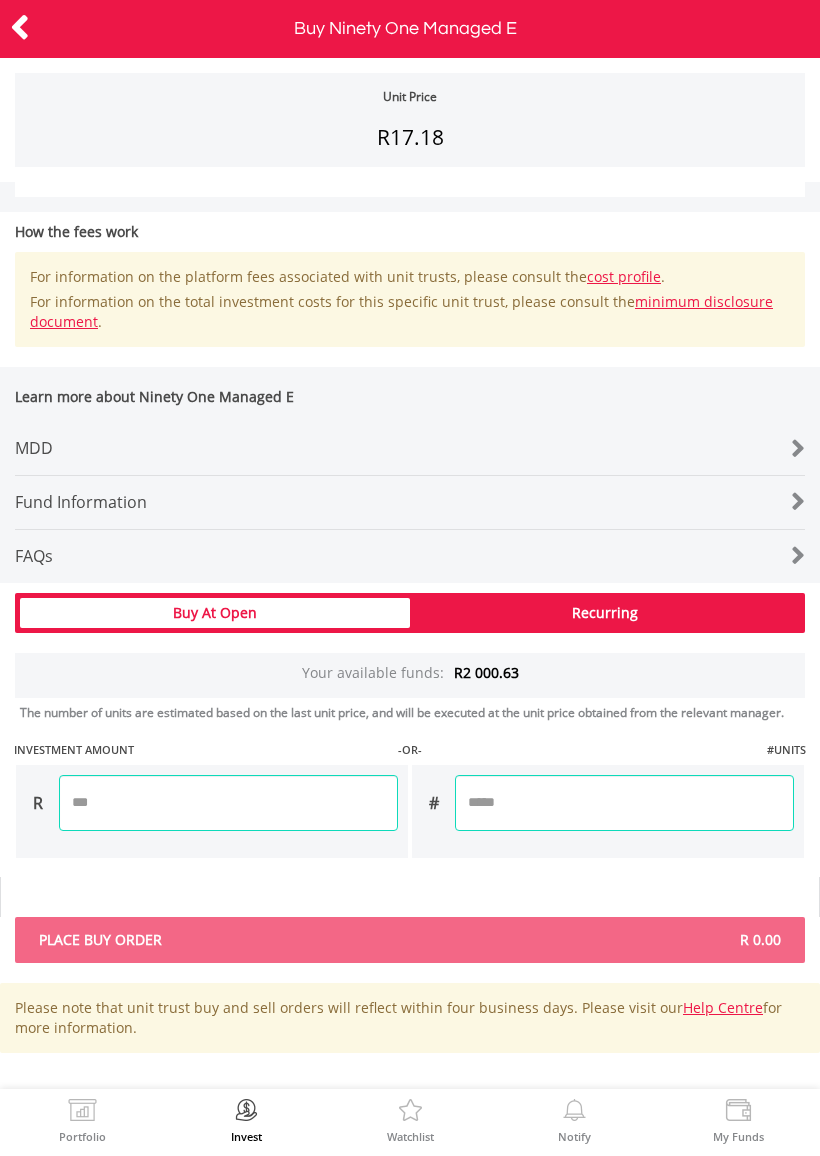 click at bounding box center [228, 803] 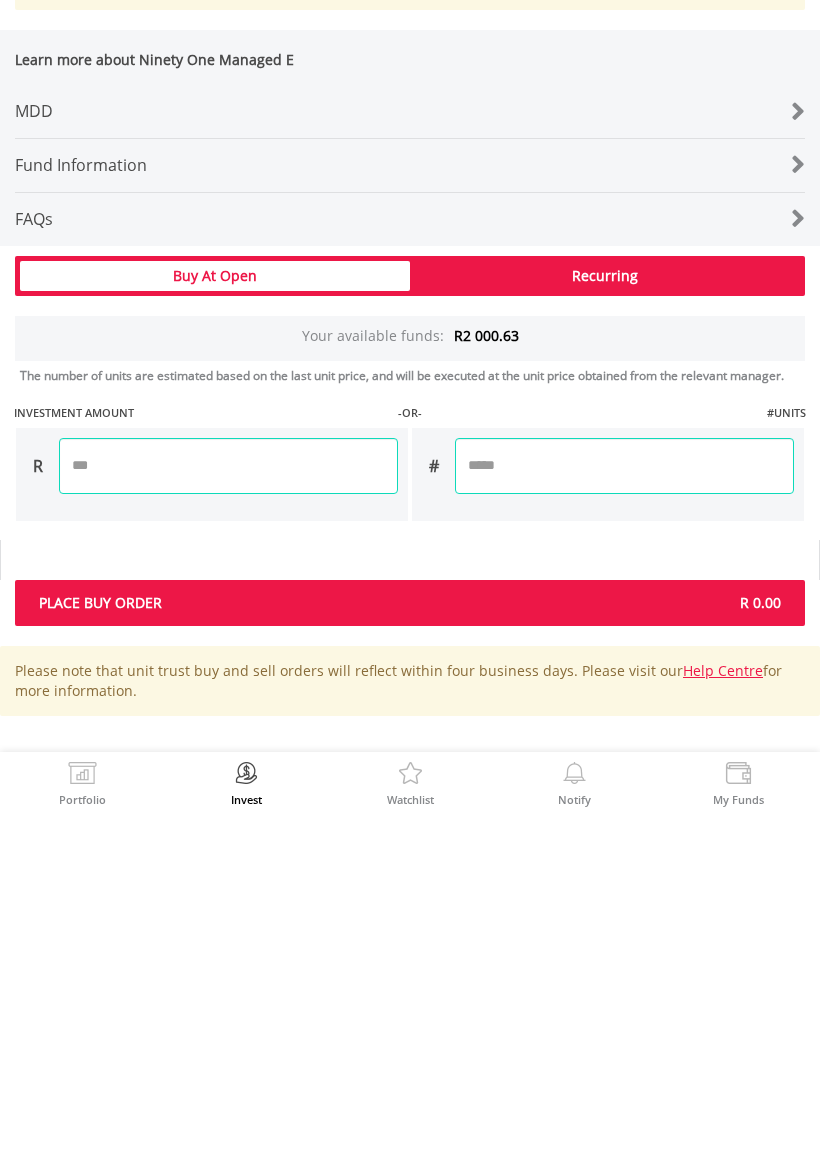 click on "Unit Price
R17.18
How the Pricing Works
No chart available.
1 MO CHANGE 1.12% 17" at bounding box center (410, 286) 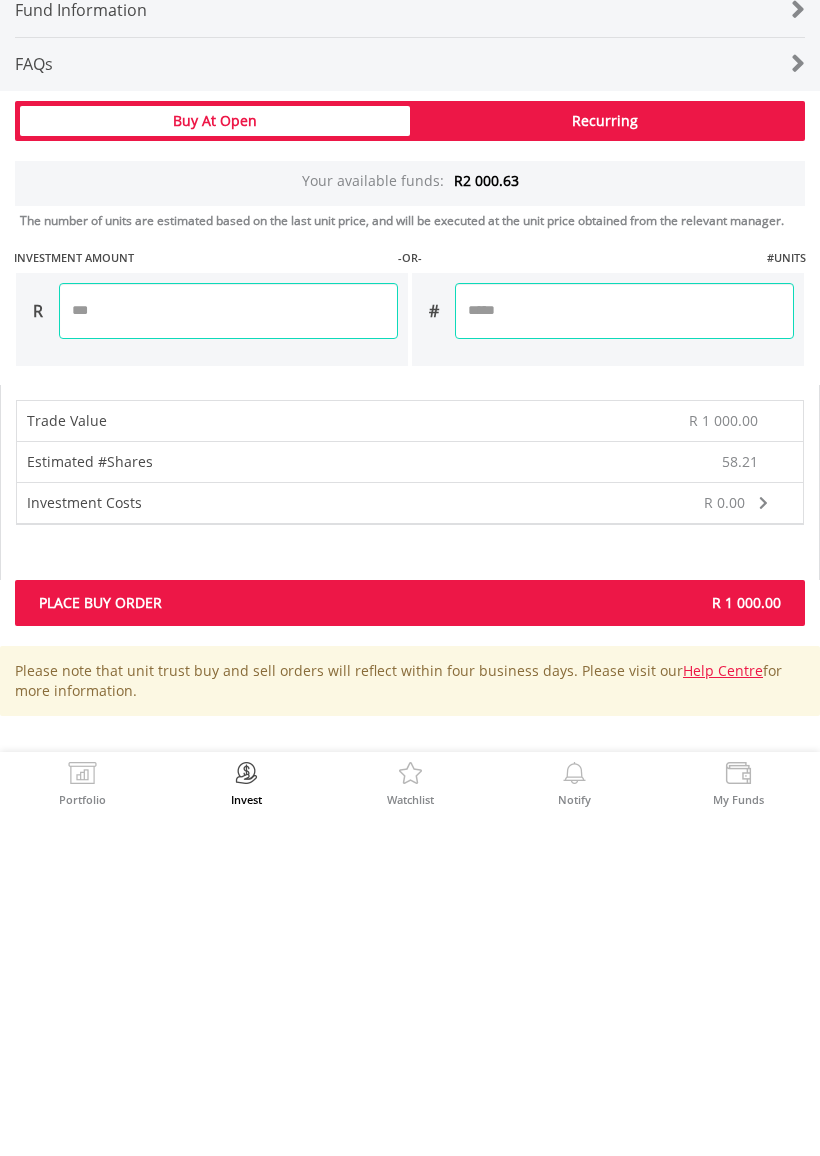 scroll, scrollTop: 1110, scrollLeft: 0, axis: vertical 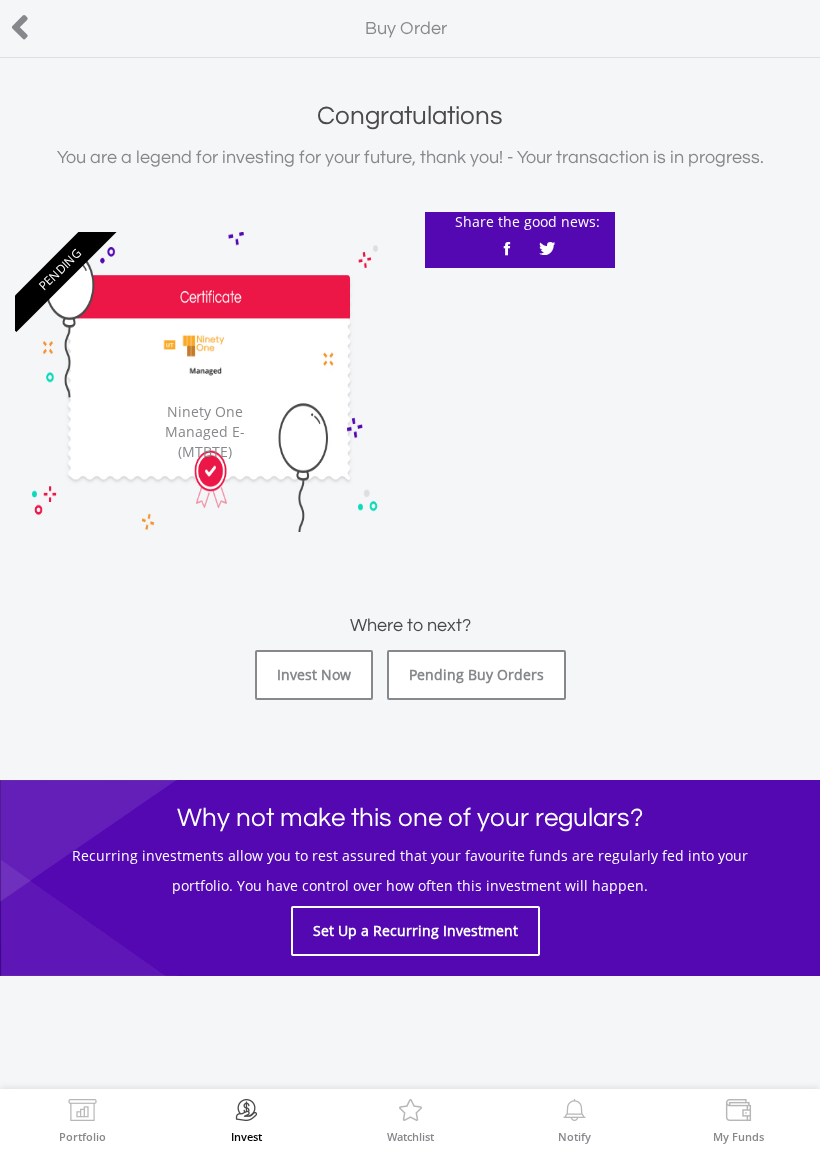 click at bounding box center [20, 27] 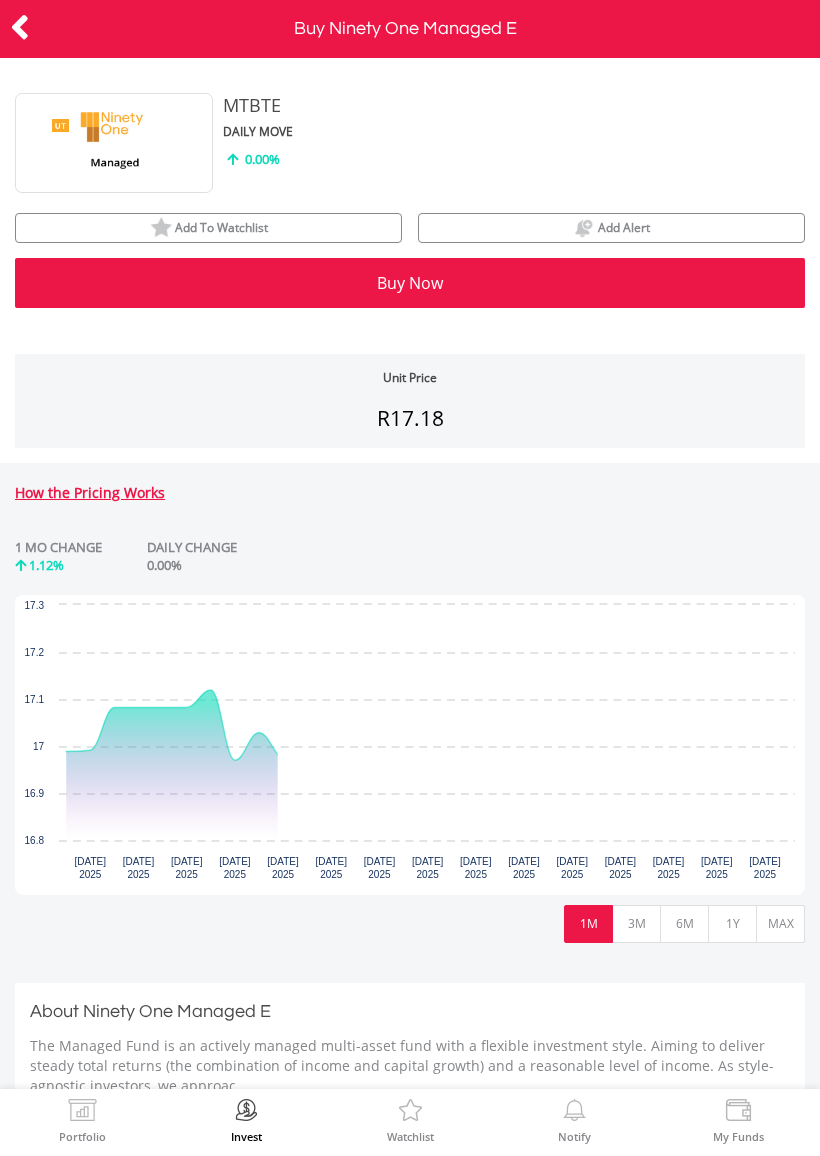 scroll, scrollTop: 0, scrollLeft: 0, axis: both 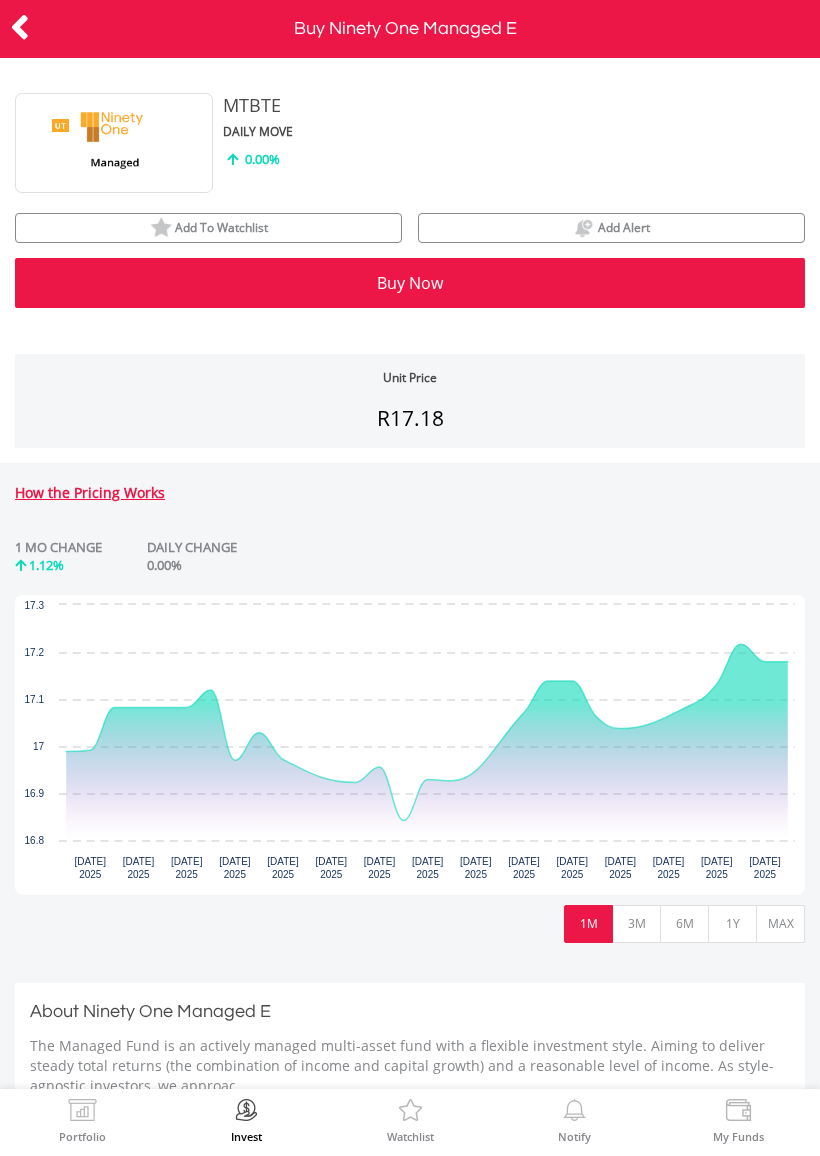 click at bounding box center [20, 27] 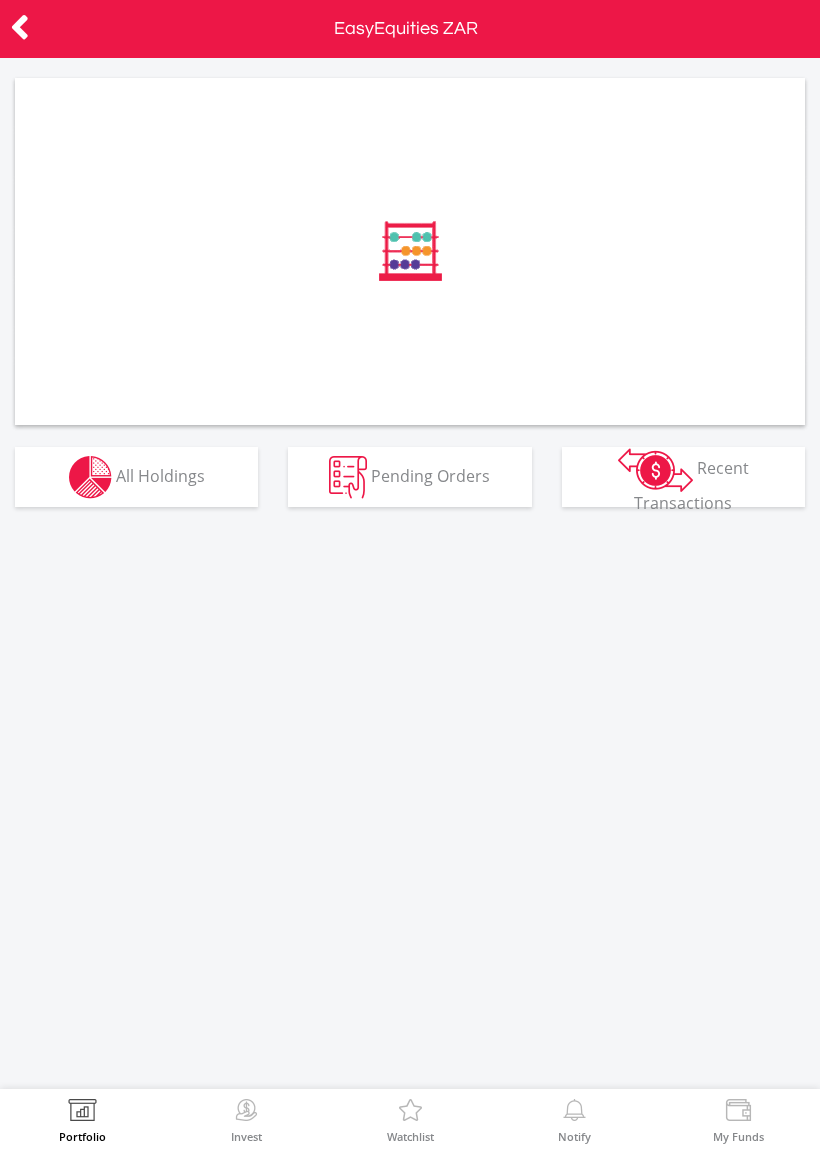 scroll, scrollTop: 0, scrollLeft: 0, axis: both 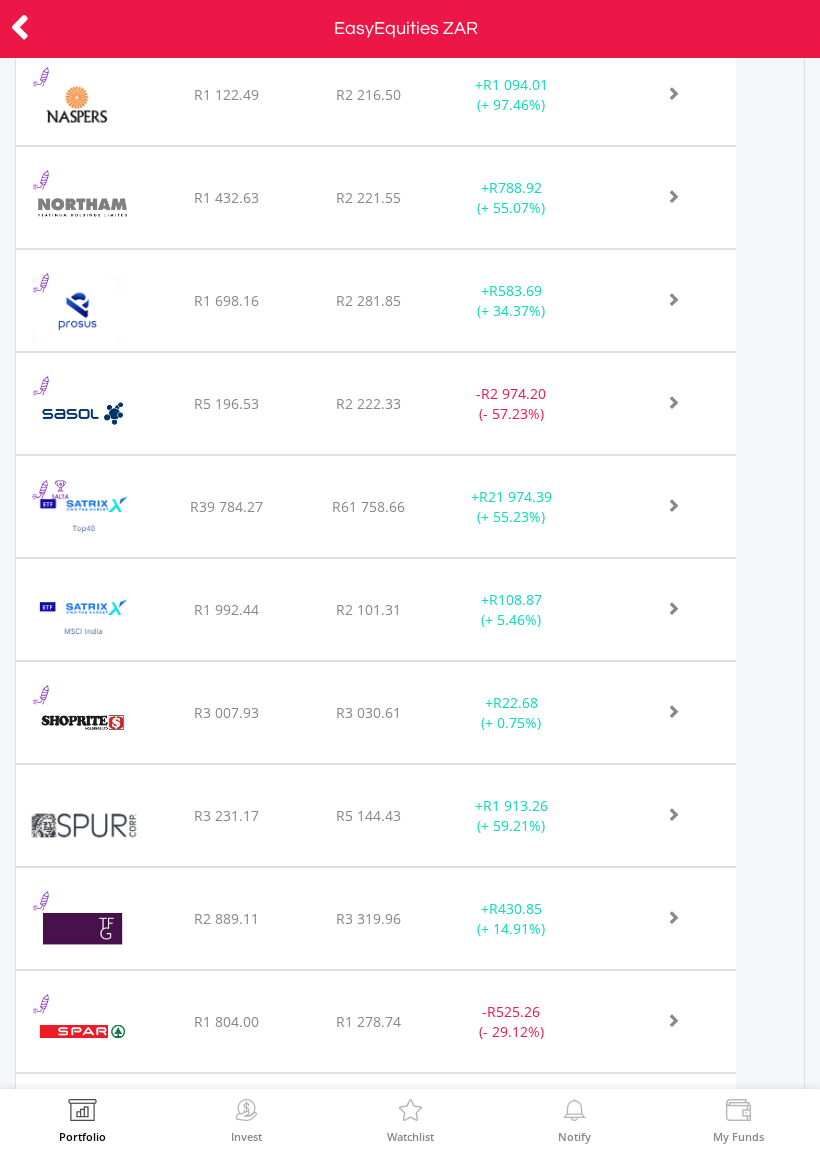 click at bounding box center (650, -1344) 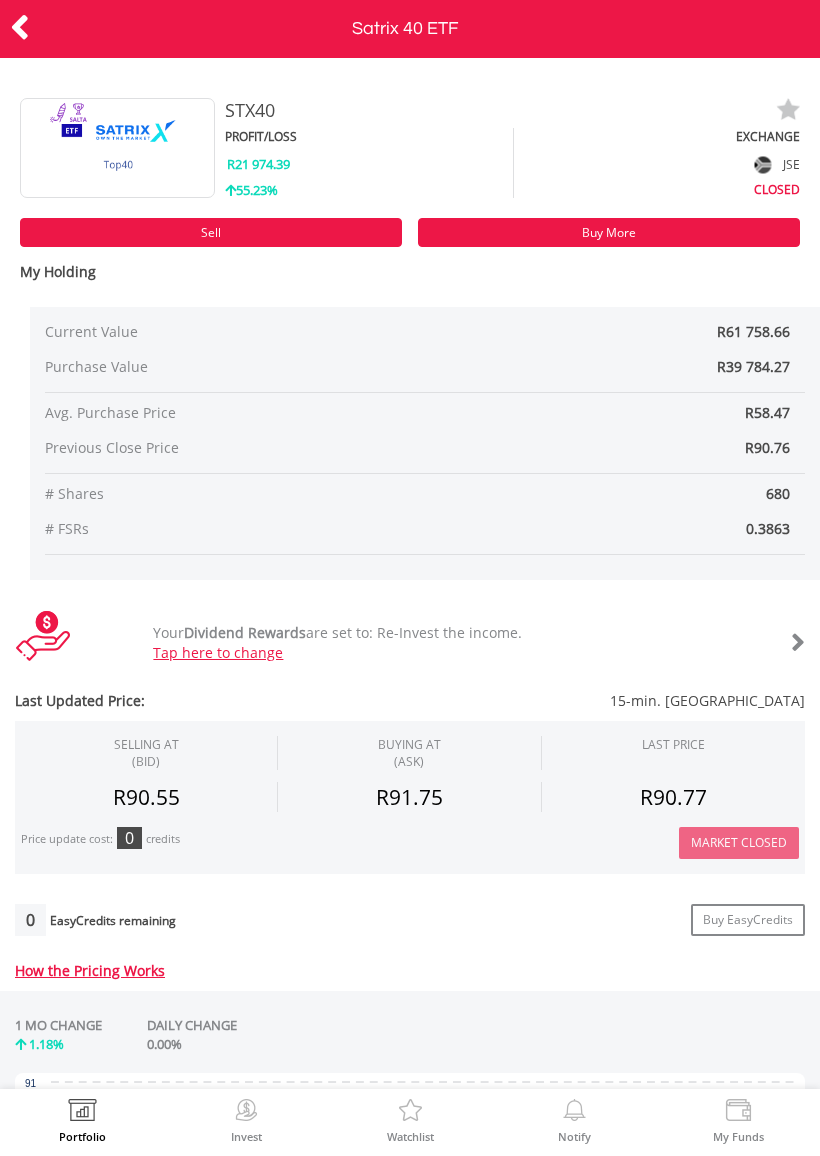 scroll, scrollTop: 0, scrollLeft: 0, axis: both 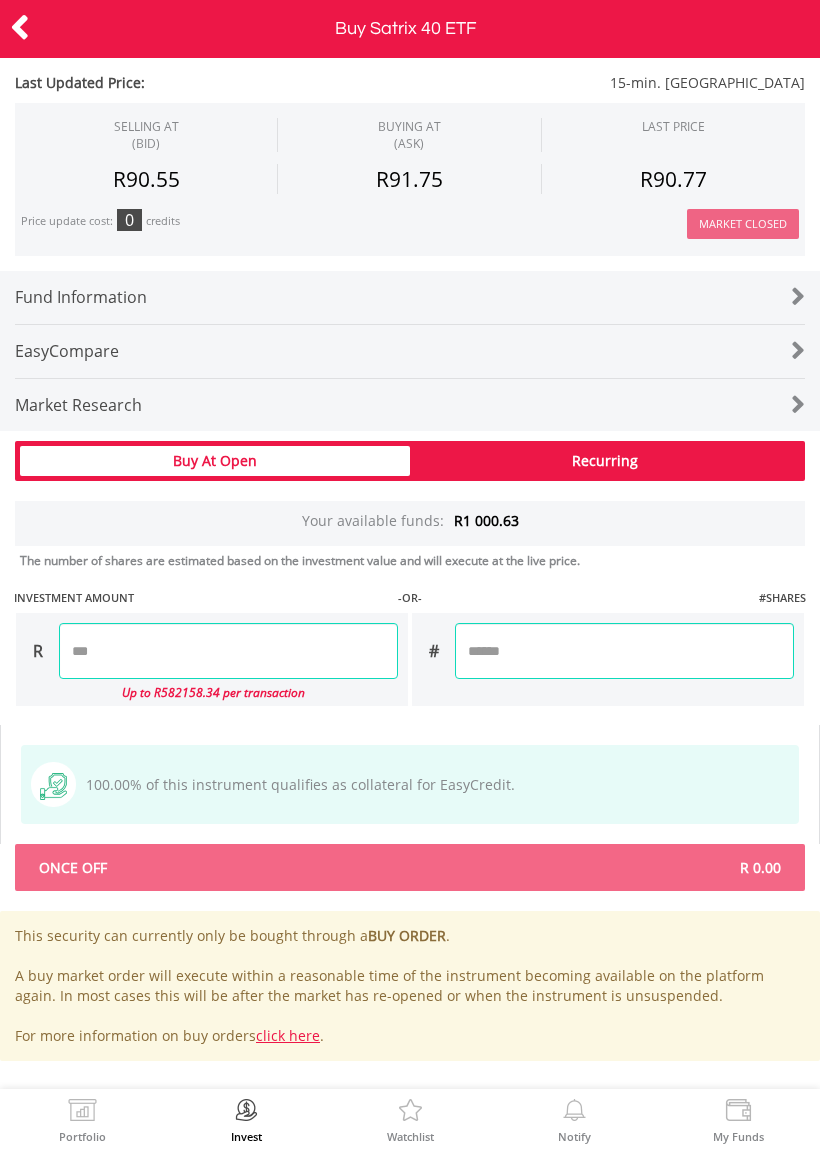 click at bounding box center [228, 651] 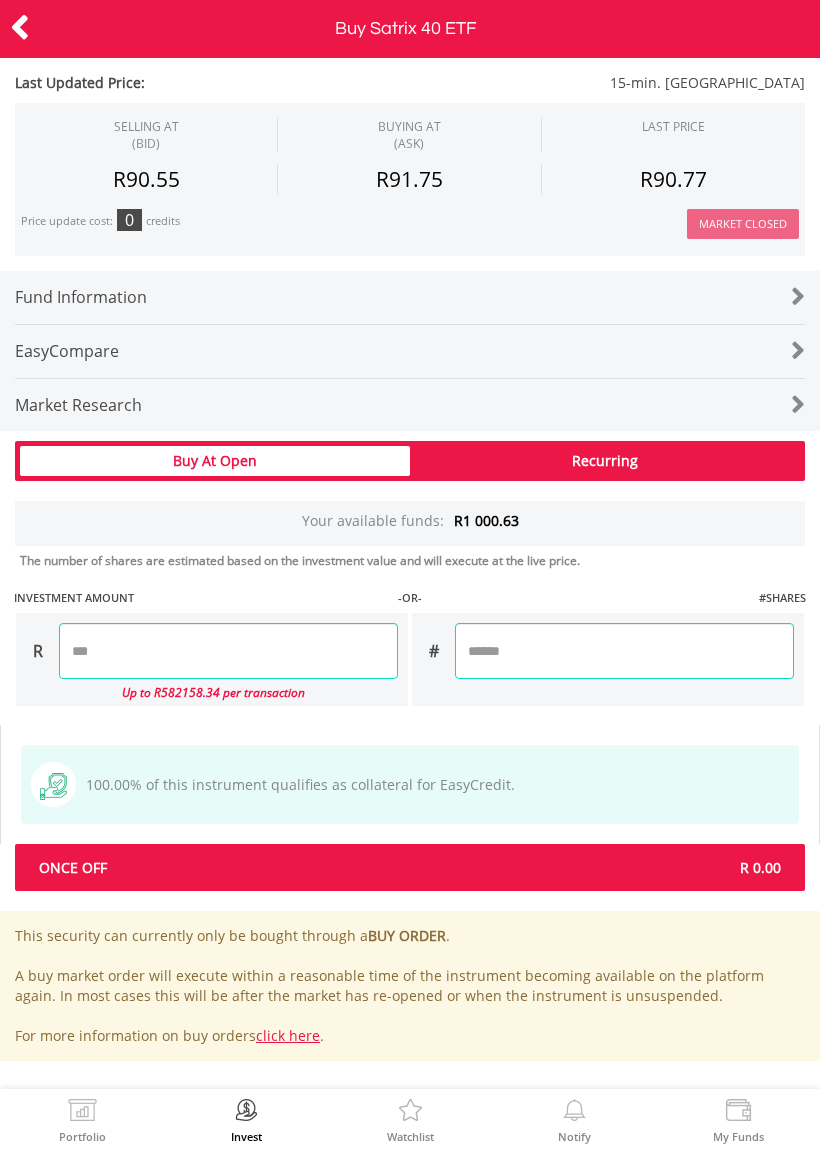click on "Last Updated Price:
15-min. Delayed
SELLING AT  (BID)
BUYING AT  (ASK)
LAST PRICE" at bounding box center (410, 212) 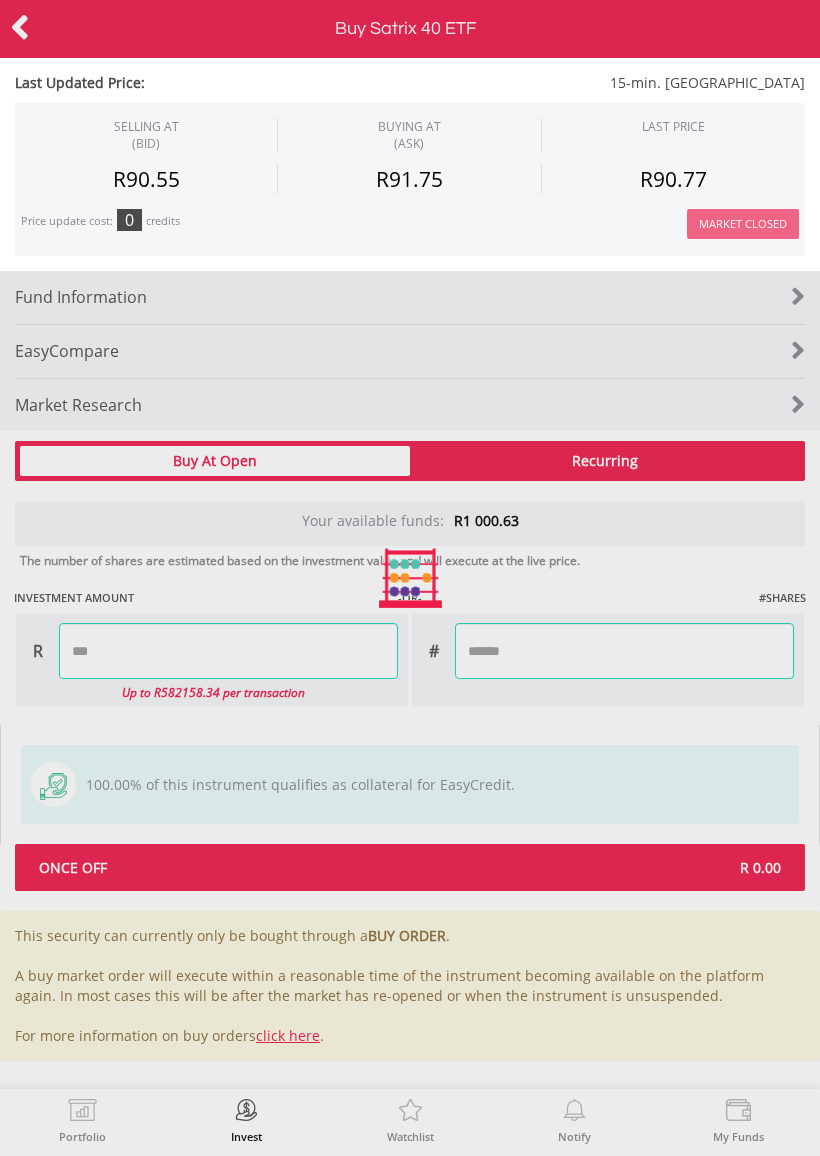 type on "*******" 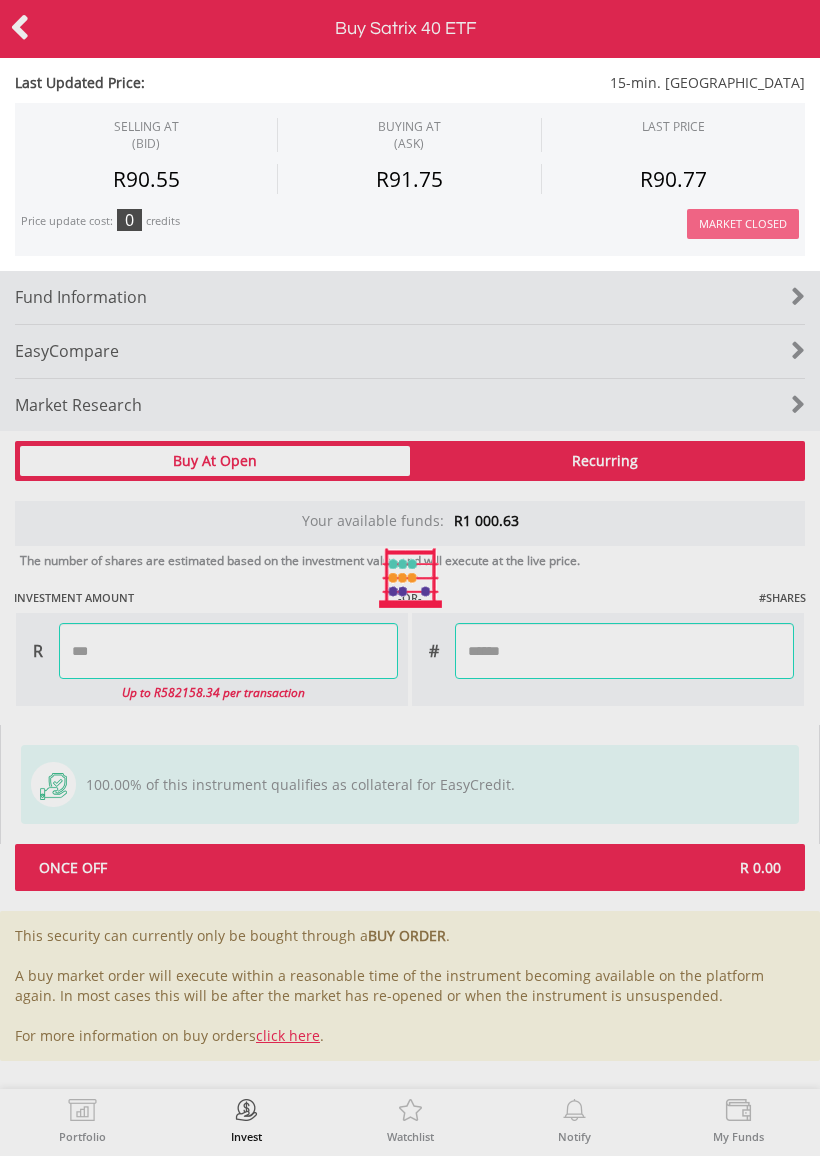 type on "*******" 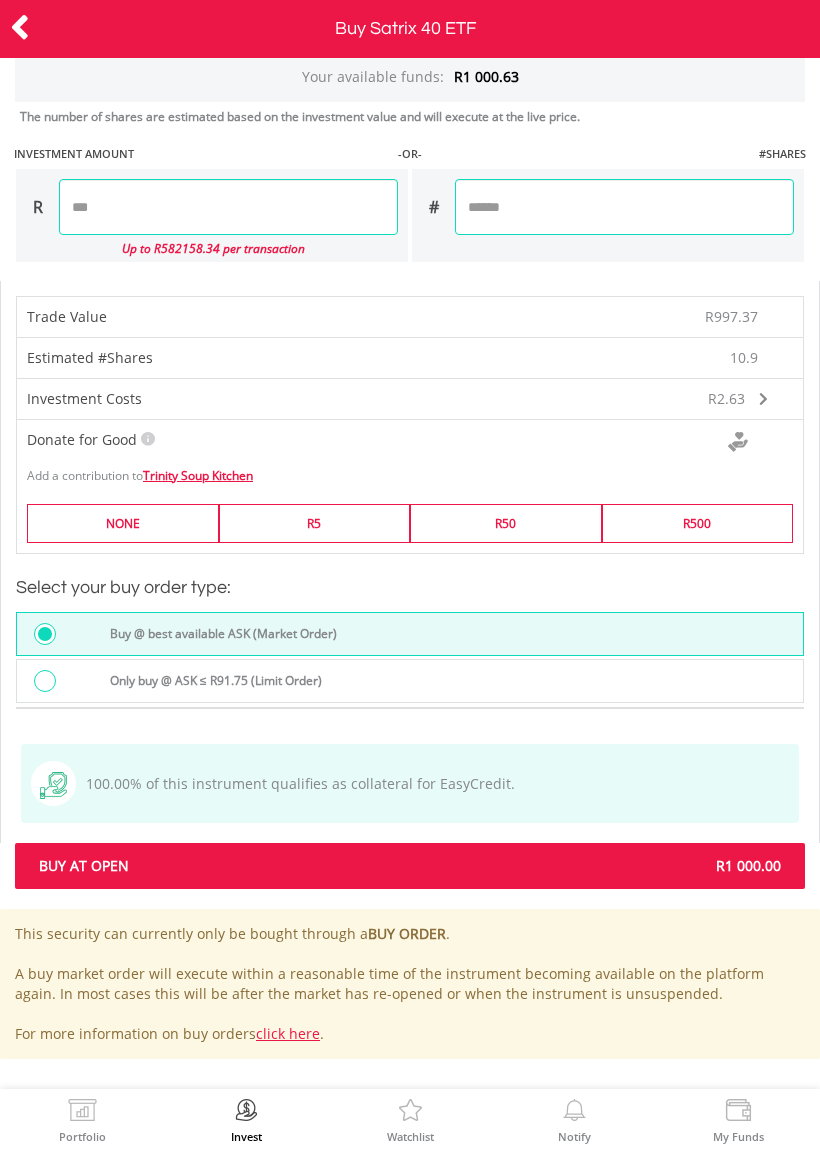 scroll, scrollTop: 1711, scrollLeft: 0, axis: vertical 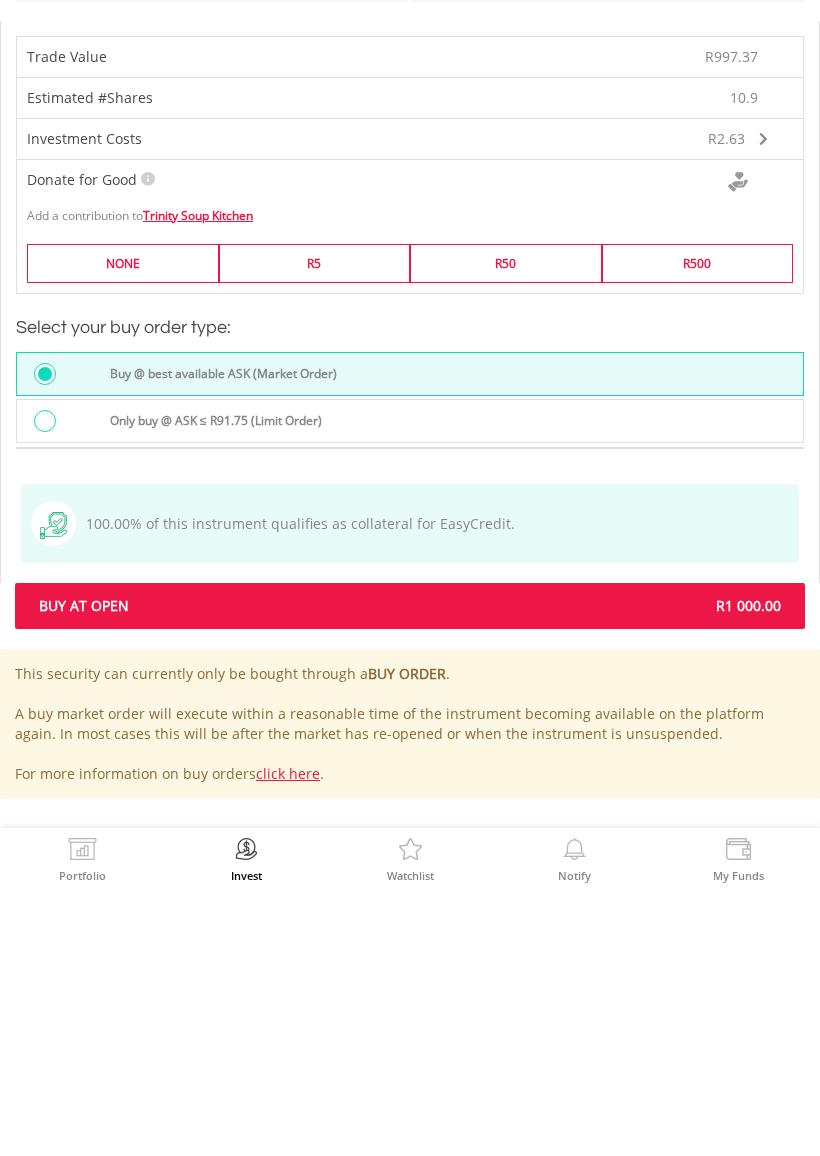 click on "R1 000.00" at bounding box center [603, 867] 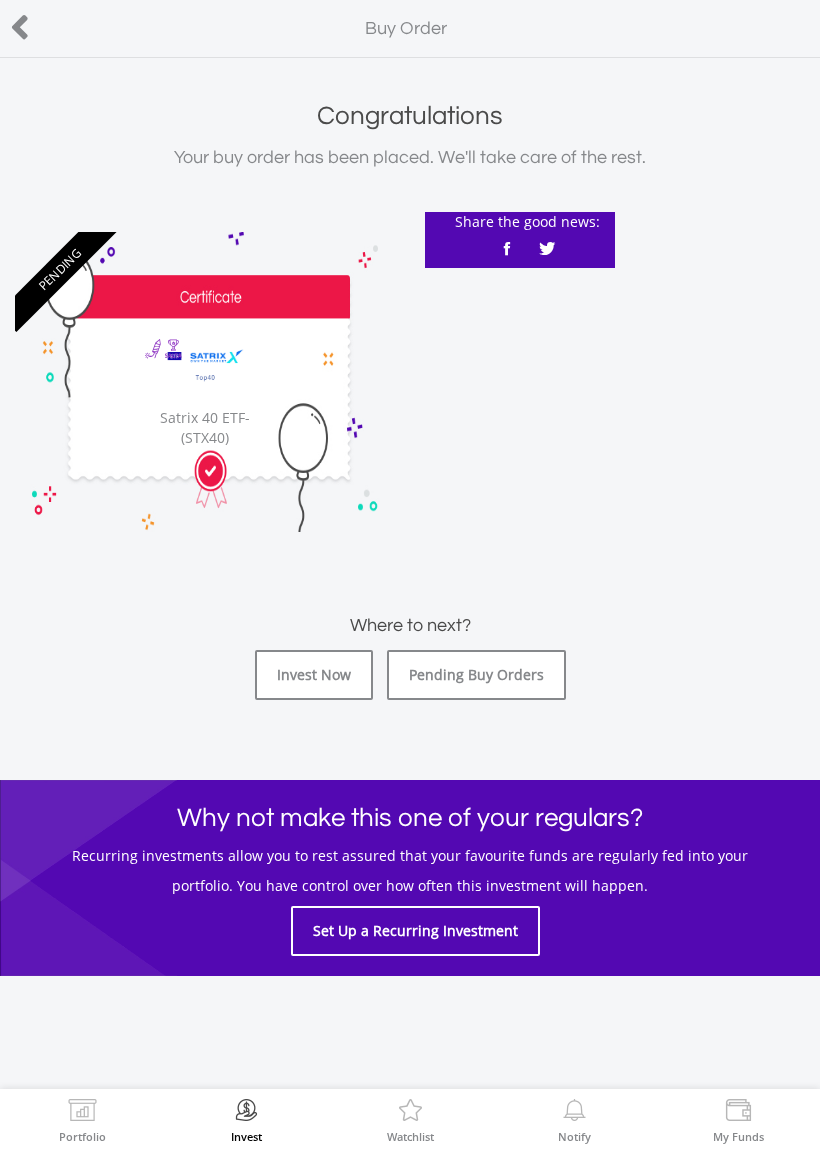 scroll, scrollTop: 0, scrollLeft: 0, axis: both 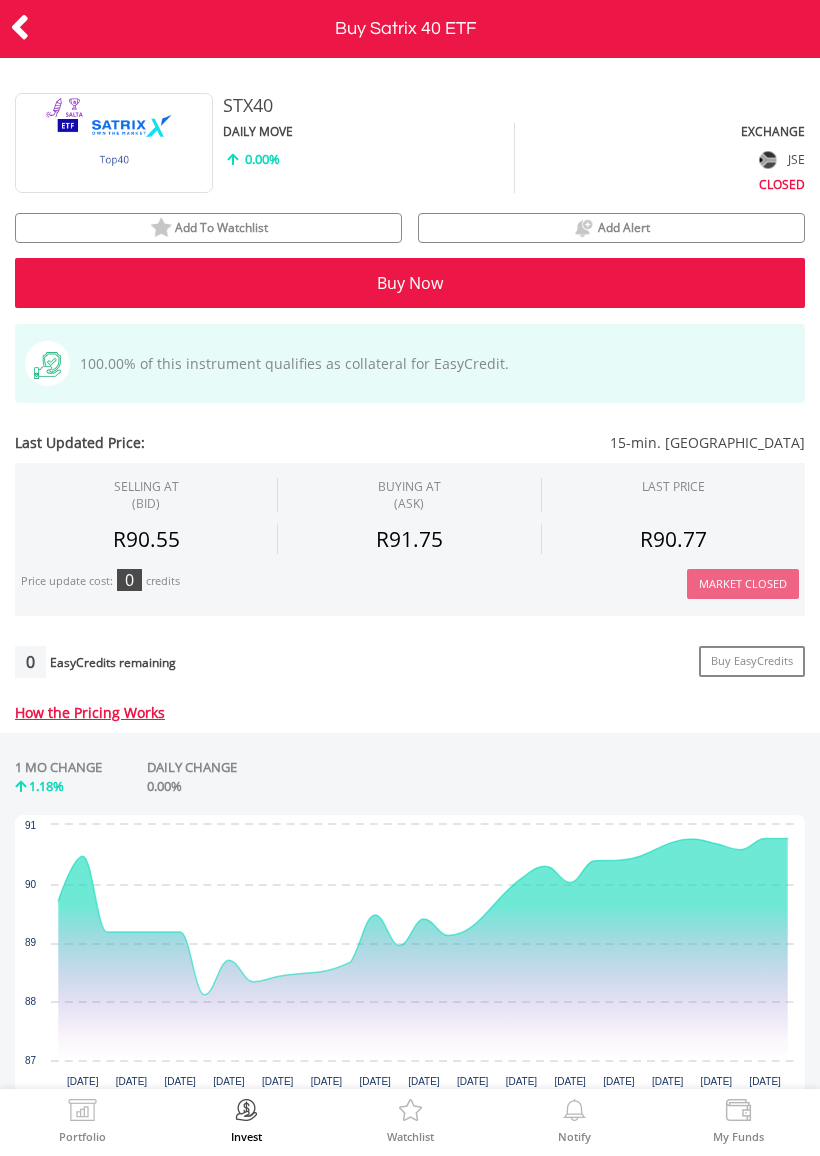 click at bounding box center (20, 27) 